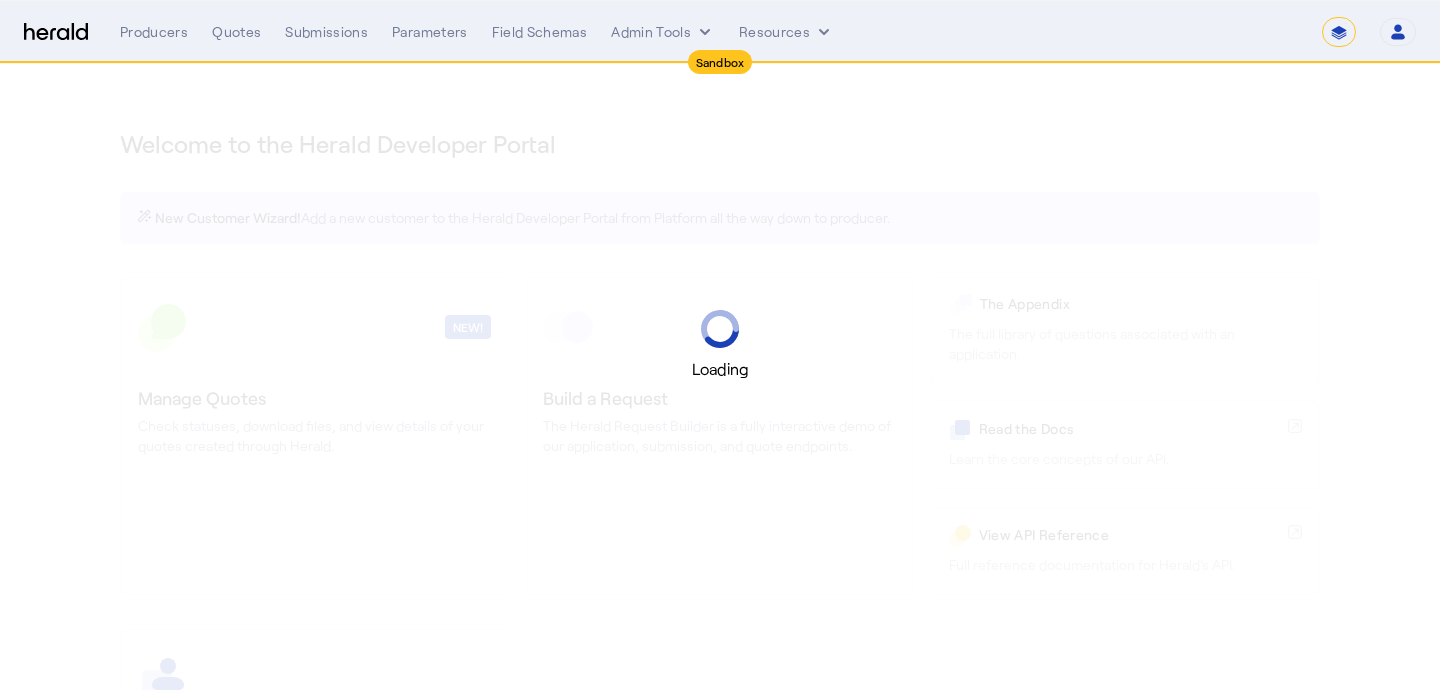 select on "*******" 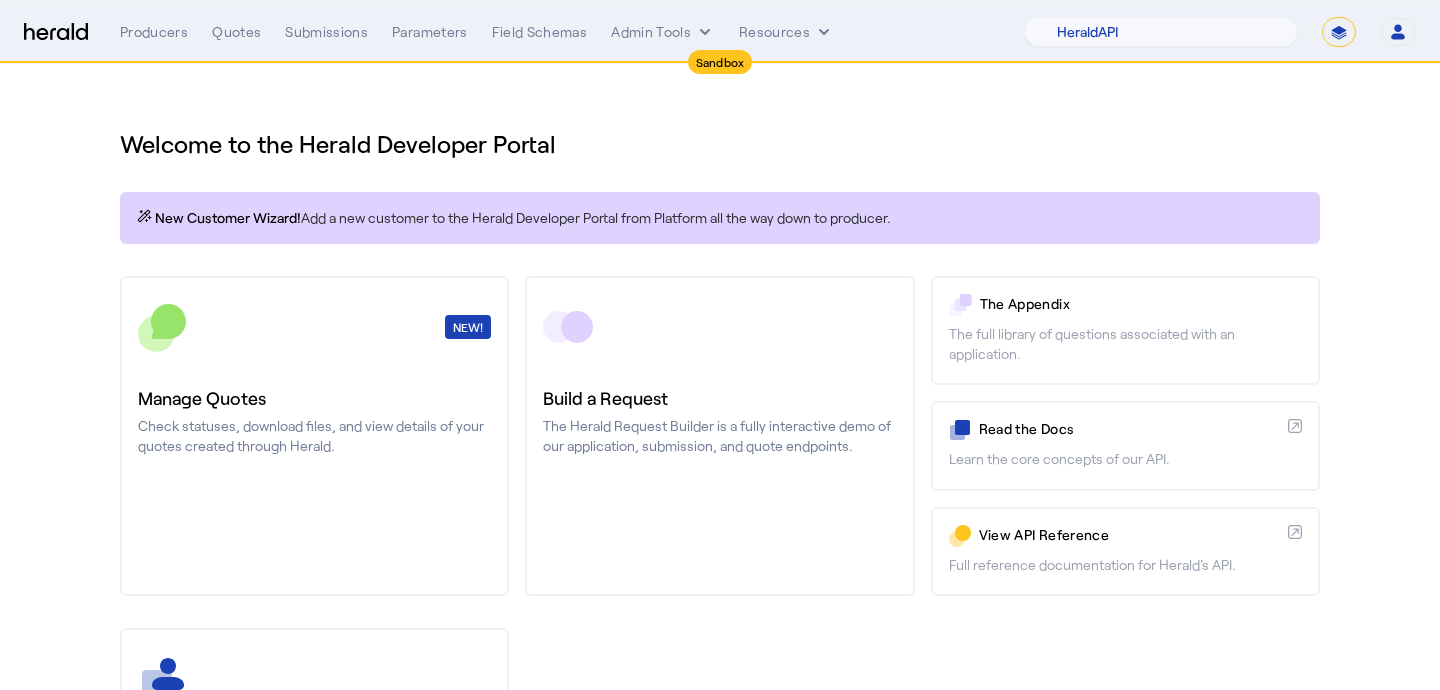 click on "**********" at bounding box center (1339, 32) 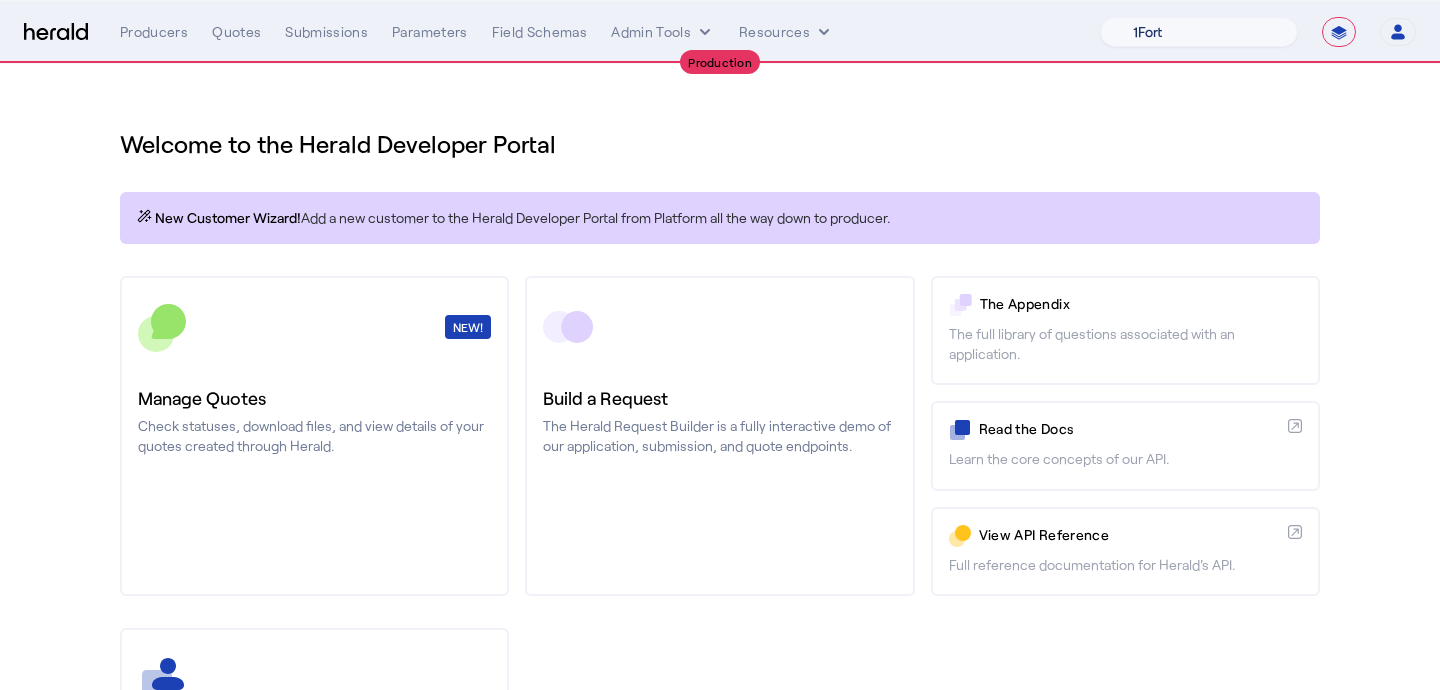 click on "1Fort   [PERSON_NAME]   [PERSON_NAME]   CRC   Campus Coverage   Citadel   Fifthwall   Flow Specialty (Capitola)   Founder Shield   Growthmill   HIB Marketplace   HeraldAPI   Layr   Limit   [PERSON_NAME]   QuoteWell   Sayata Labs   Semsee   Stere   USI   Vouch   Zywave" at bounding box center (1199, 32) 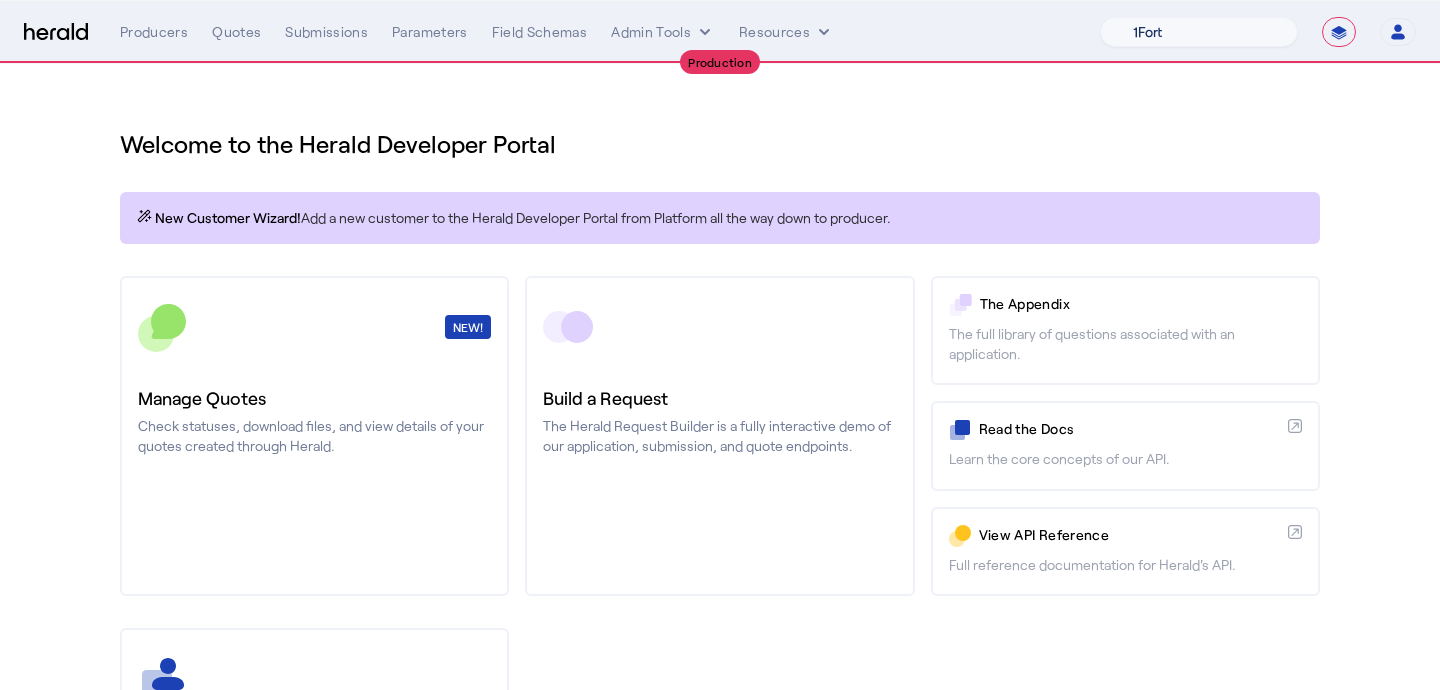 select on "pfm_z9k1_growthmill" 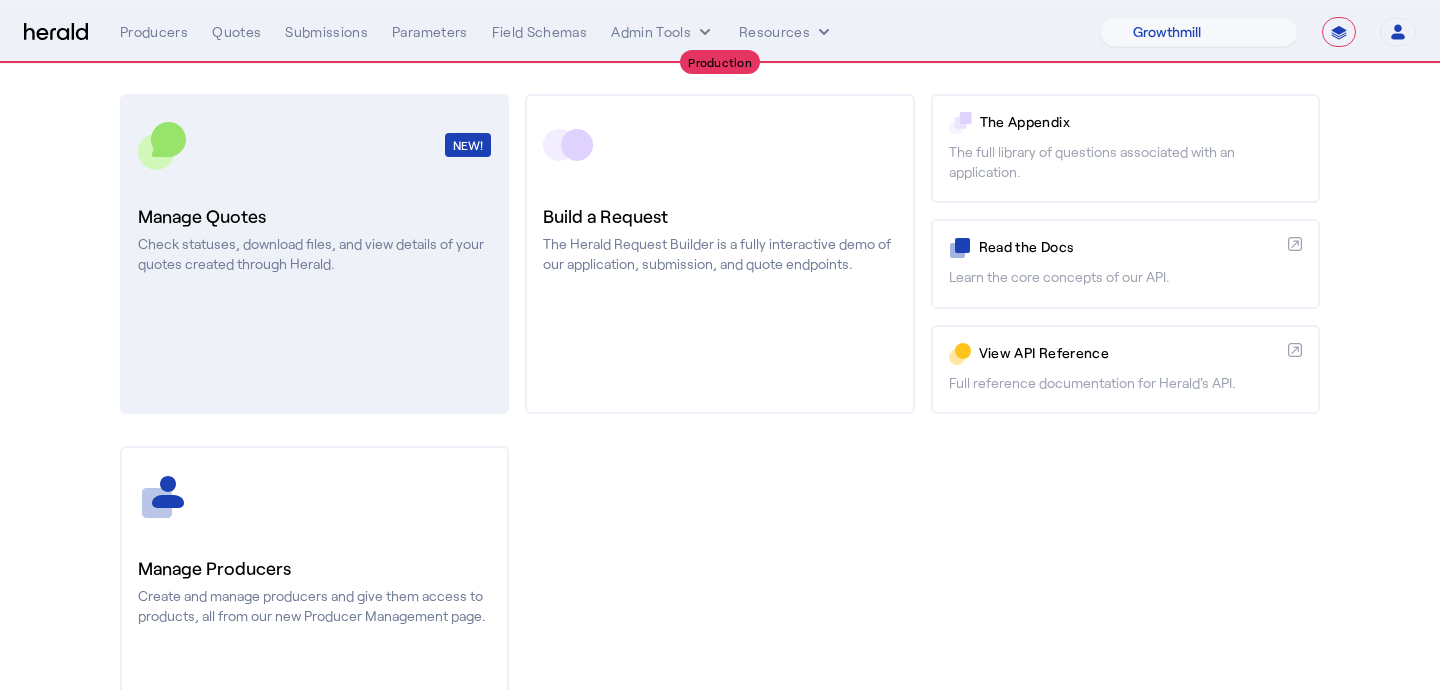 scroll, scrollTop: 215, scrollLeft: 0, axis: vertical 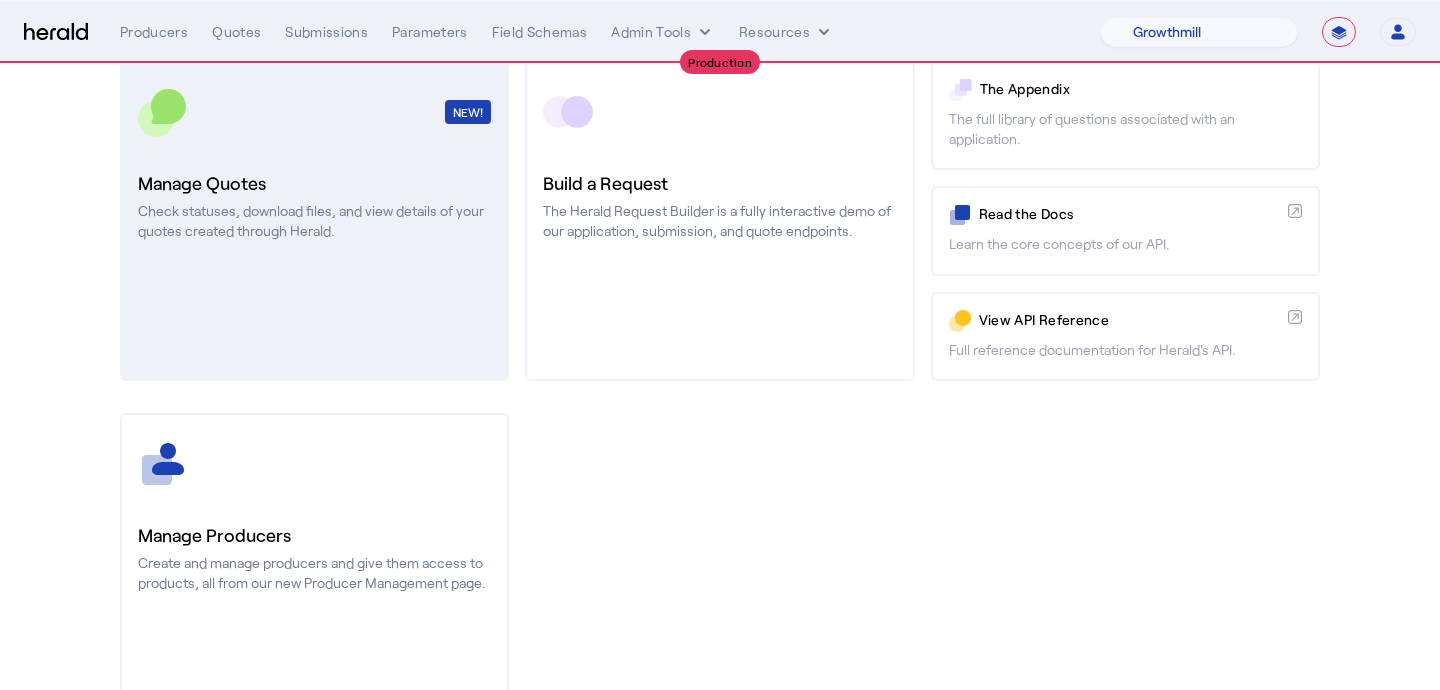 click on "Manage Producers" 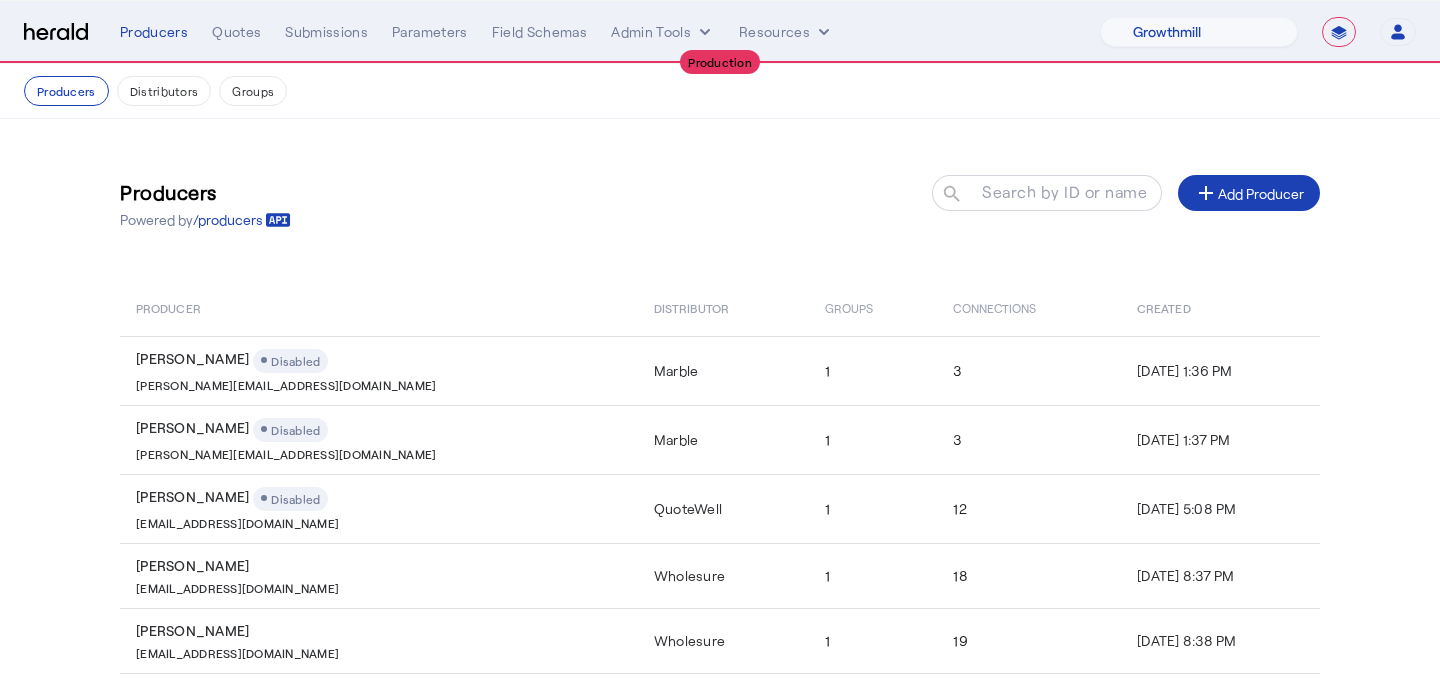 scroll, scrollTop: 24, scrollLeft: 0, axis: vertical 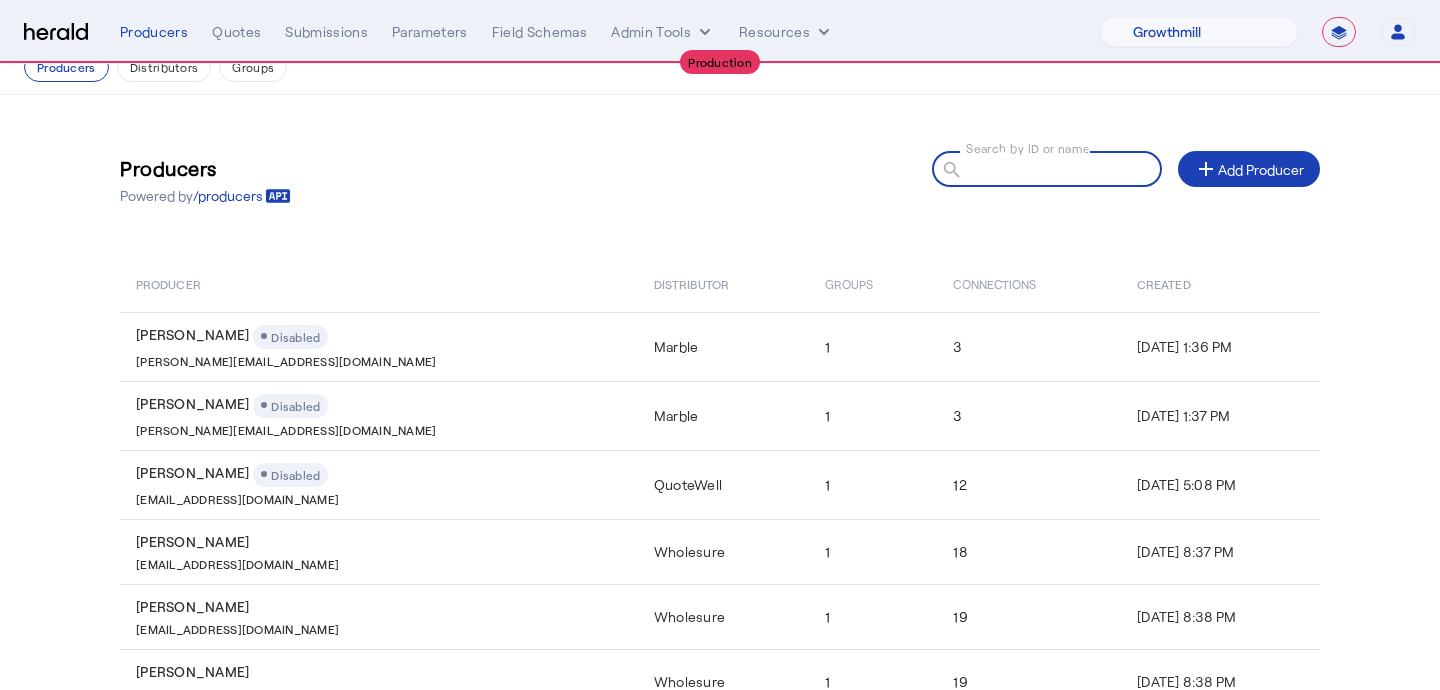 click on "Search by ID or name search" 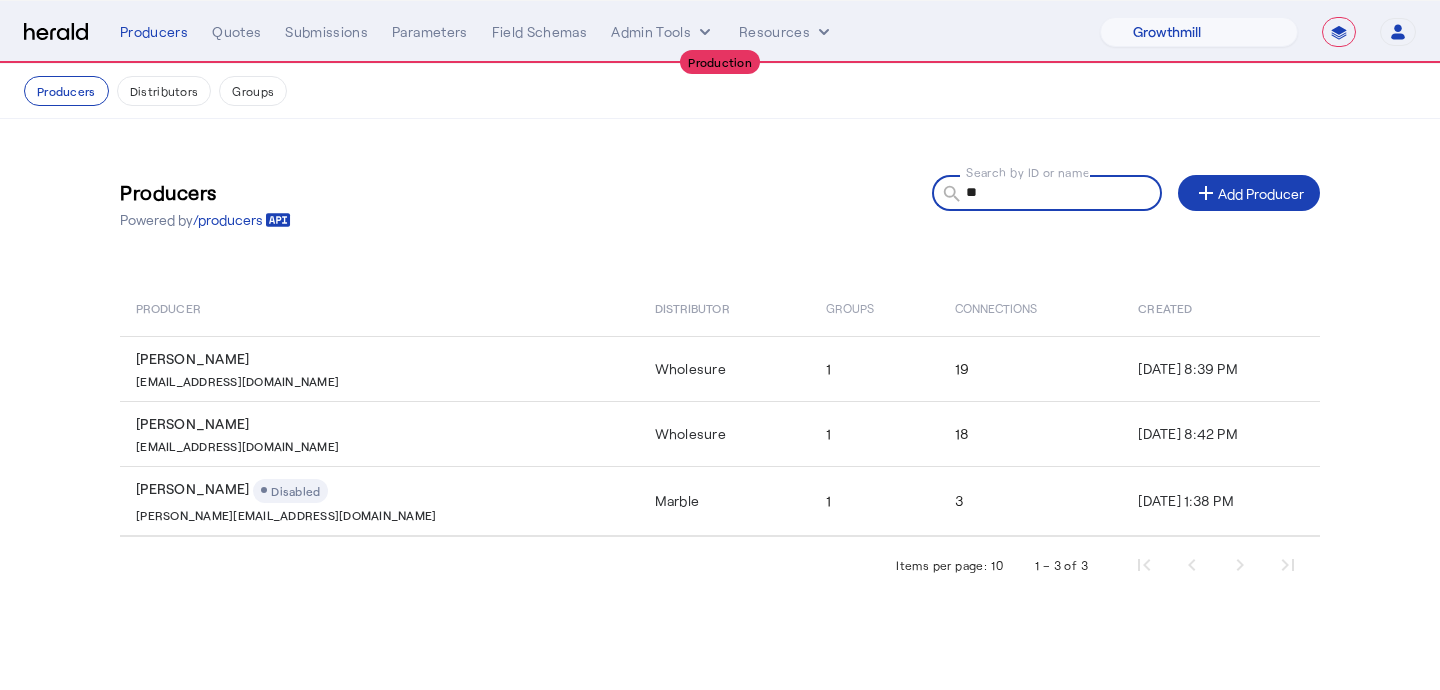 scroll, scrollTop: 0, scrollLeft: 0, axis: both 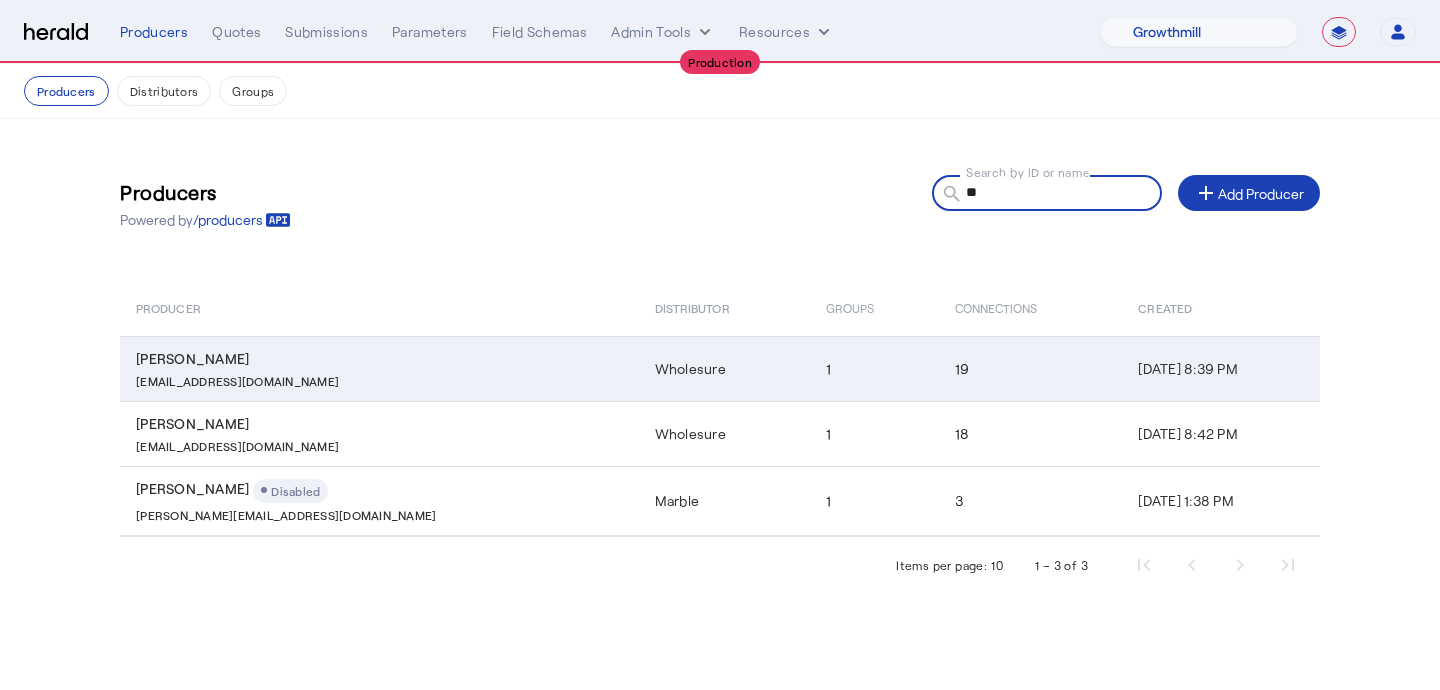 type on "**" 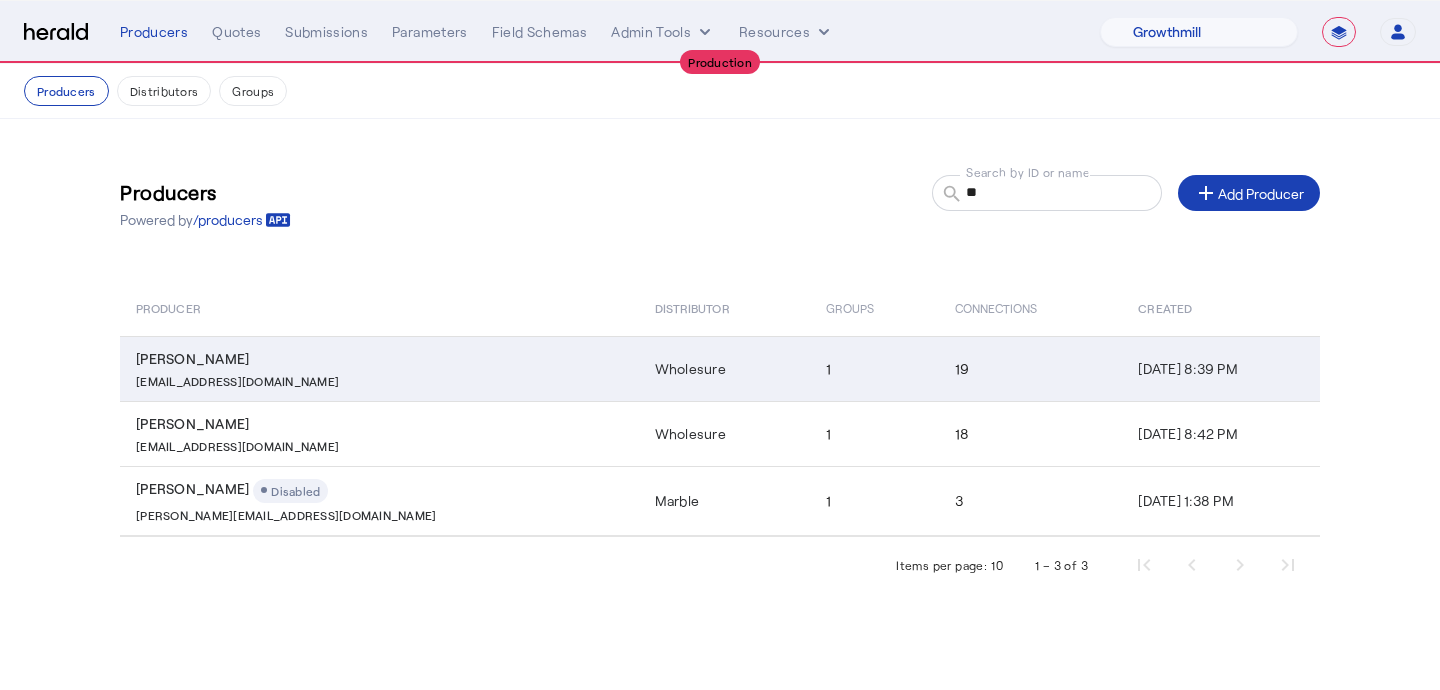 click on "1" 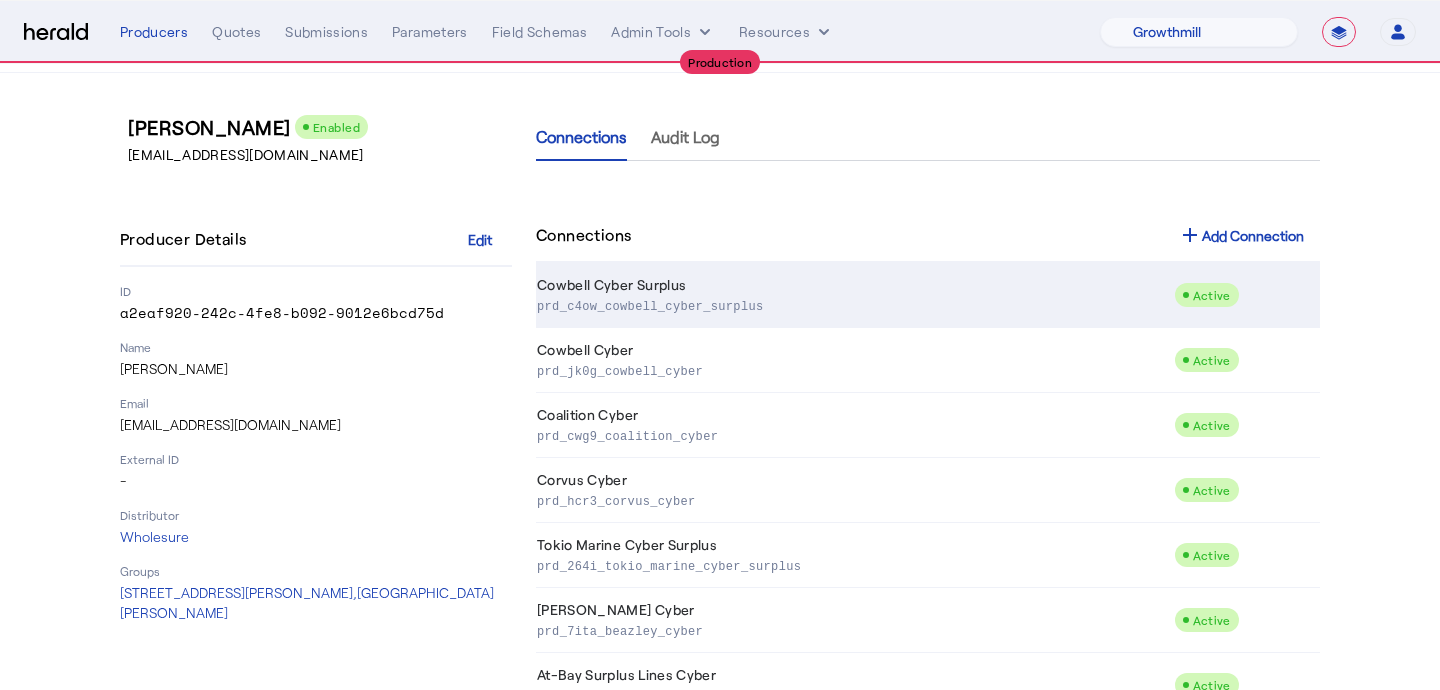 scroll, scrollTop: 88, scrollLeft: 0, axis: vertical 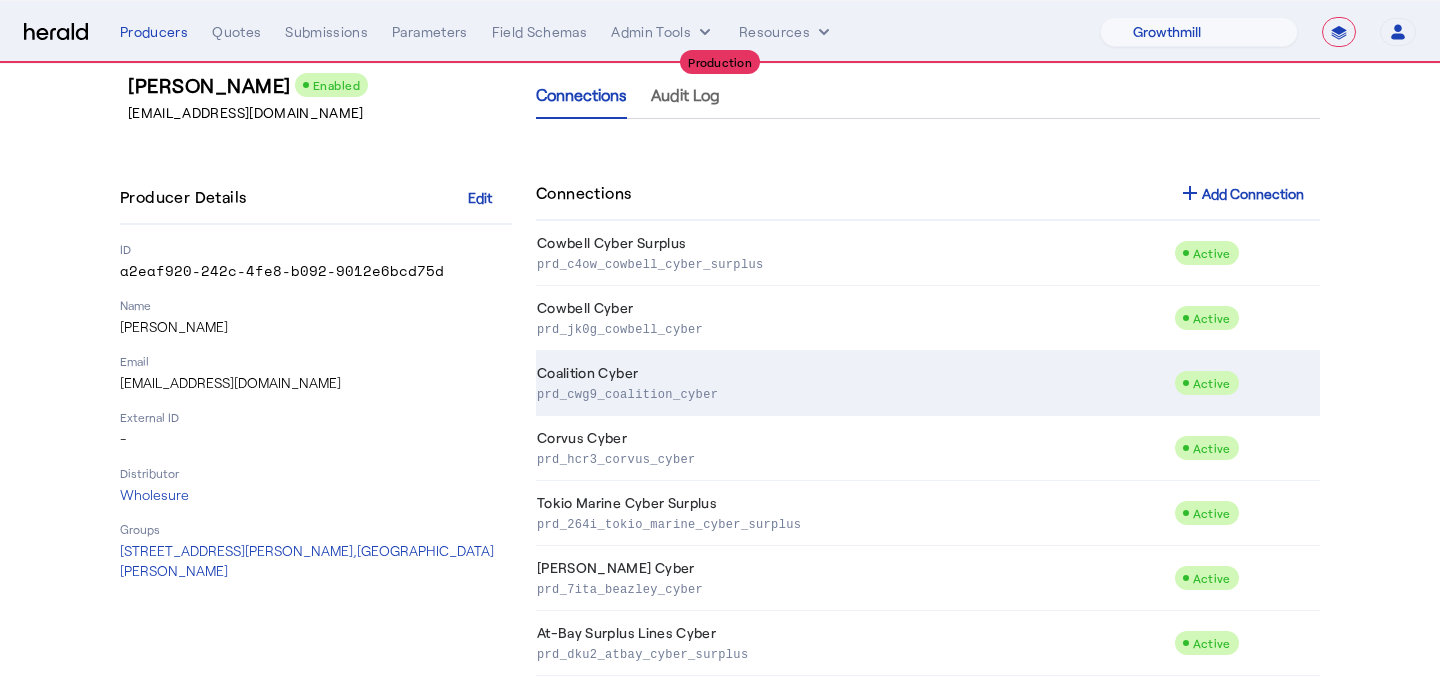 click on "Coalition Cyber  prd_cwg9_coalition_cyber" 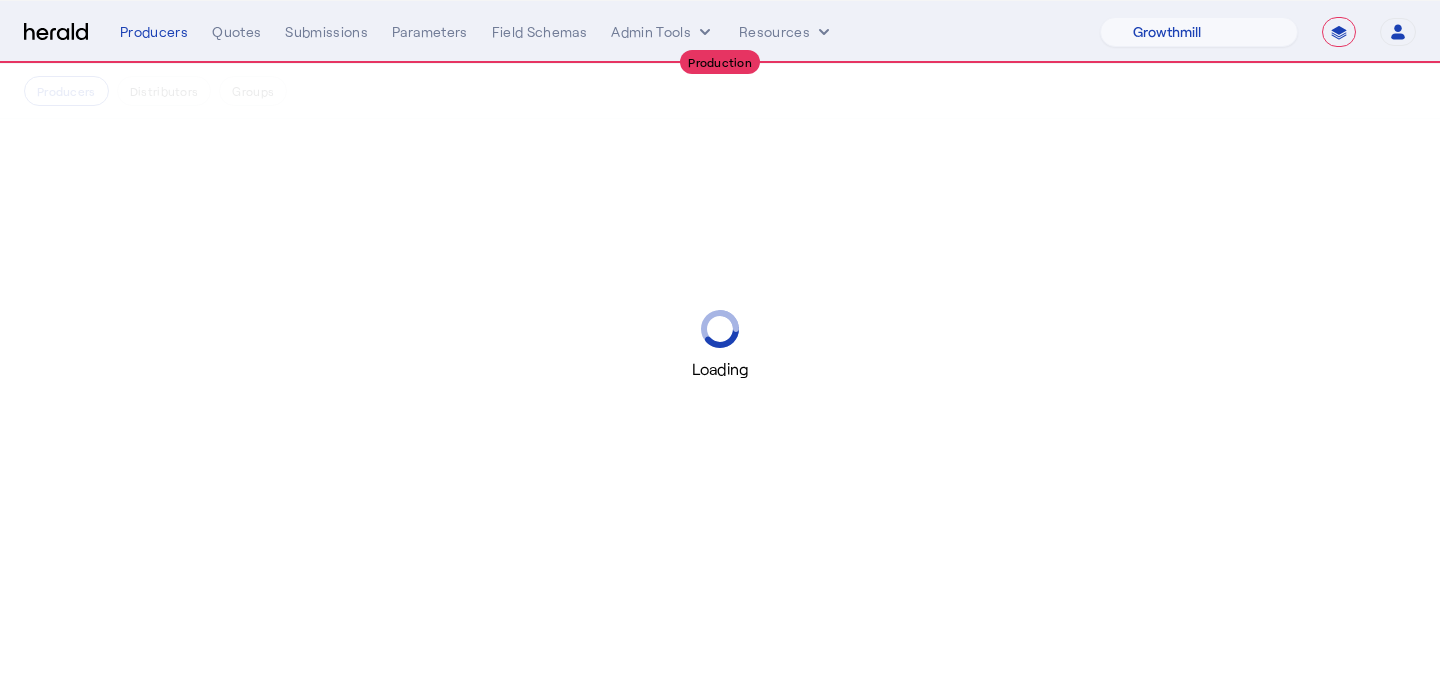 scroll, scrollTop: 0, scrollLeft: 0, axis: both 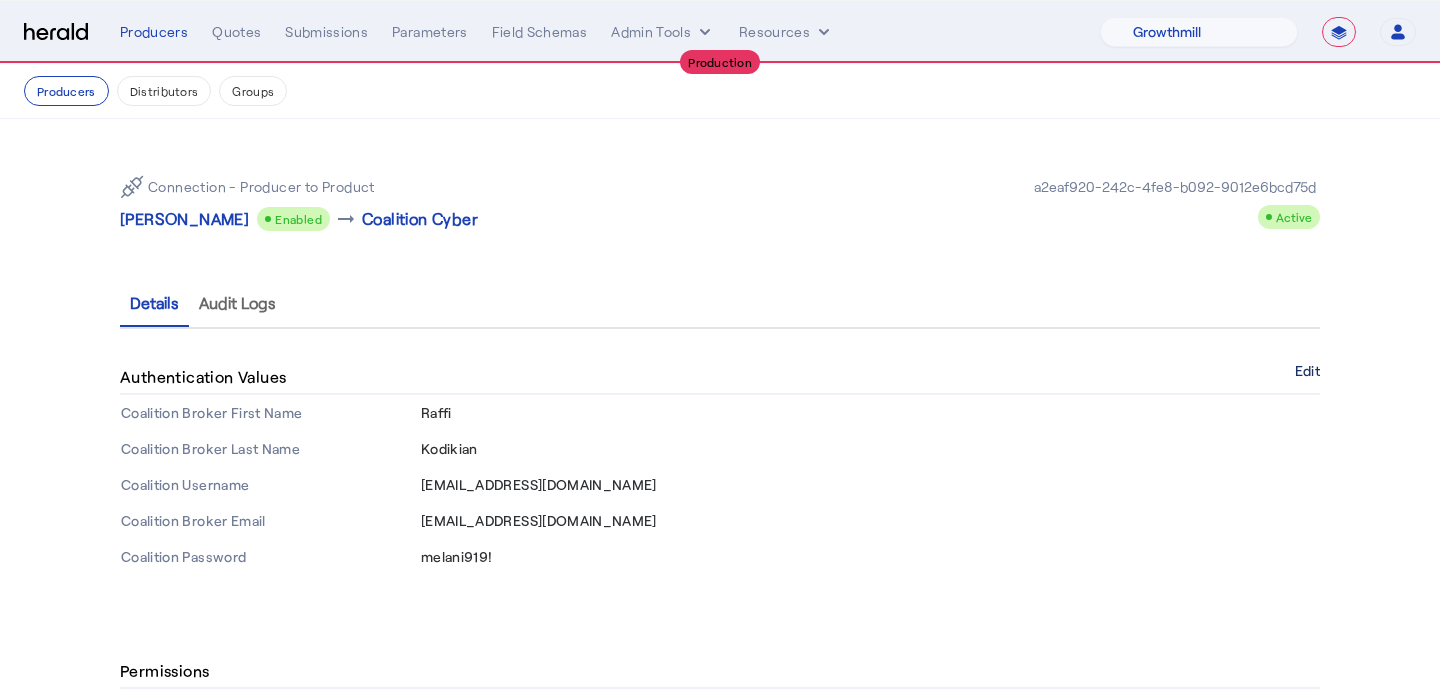 click on "Edit" at bounding box center (1307, 371) 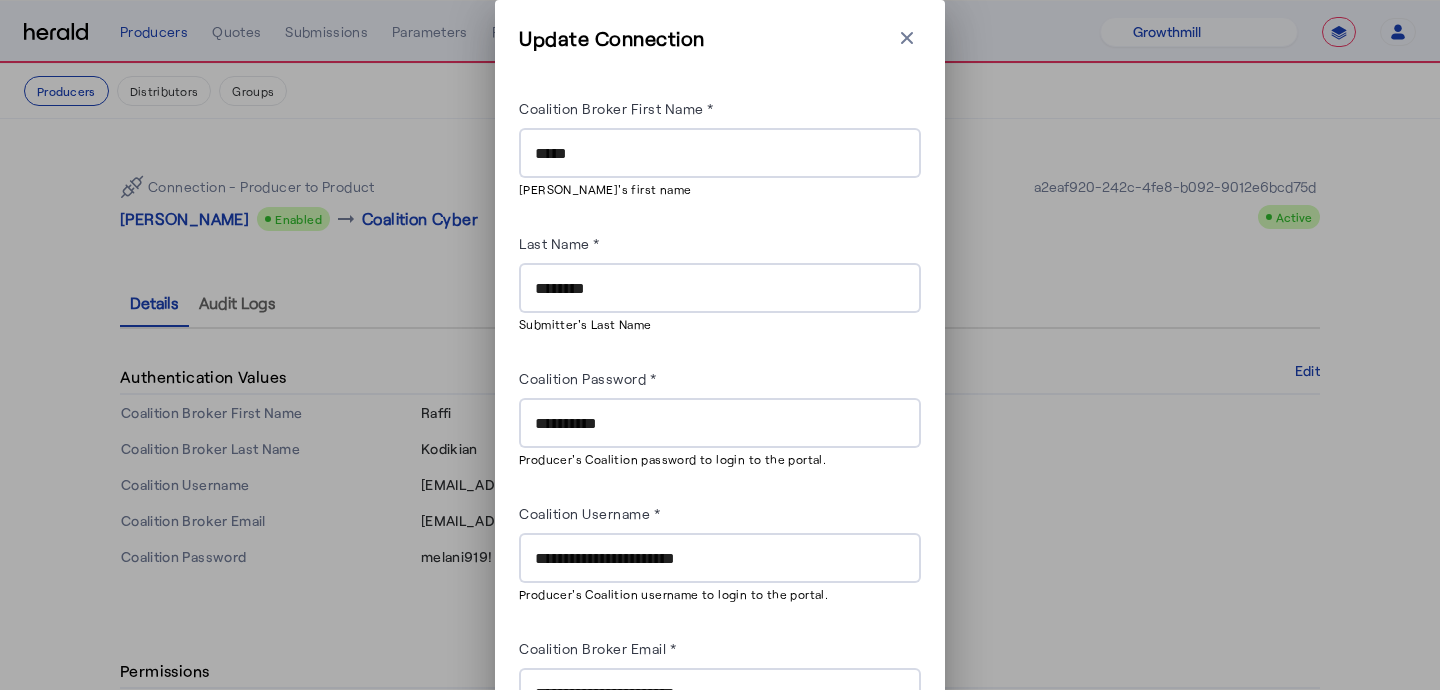 click on "**********" at bounding box center (720, 423) 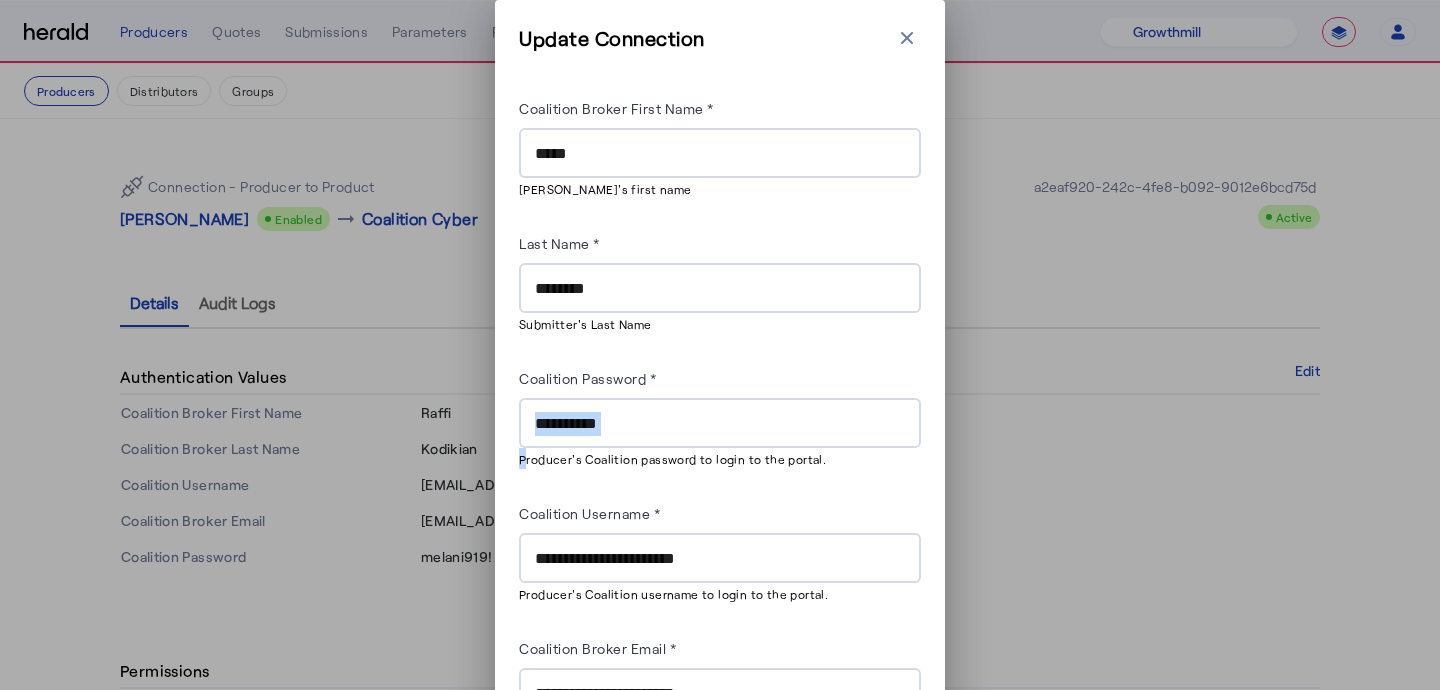 click on "**********" at bounding box center [720, 423] 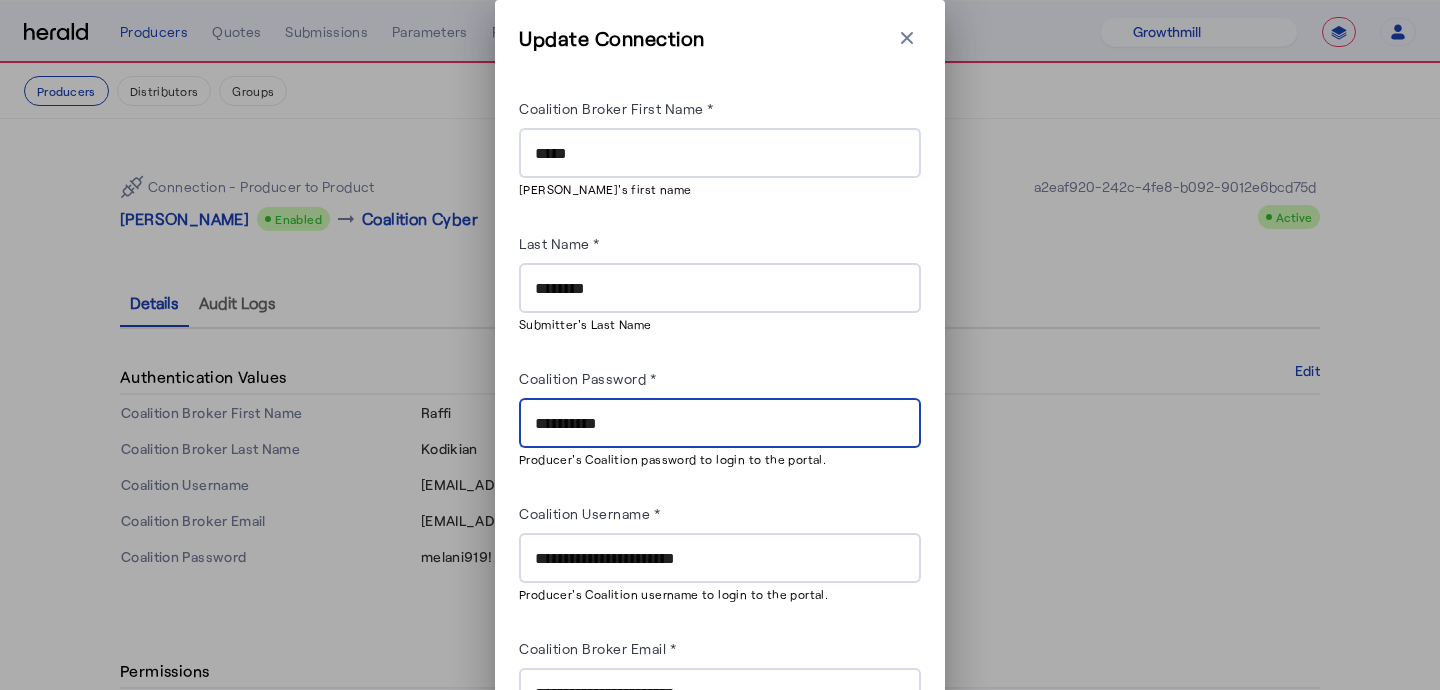 click on "**********" at bounding box center (720, 424) 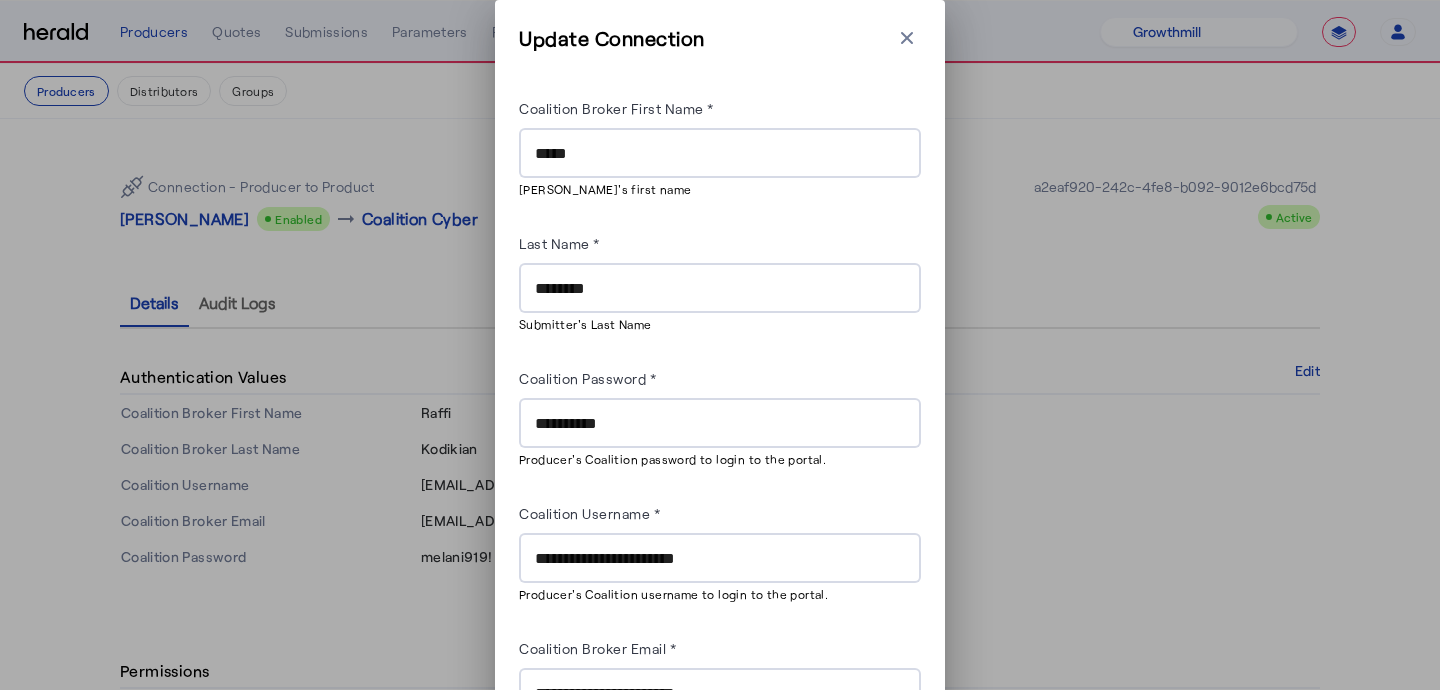 click on "Coalition Password *" at bounding box center (720, 382) 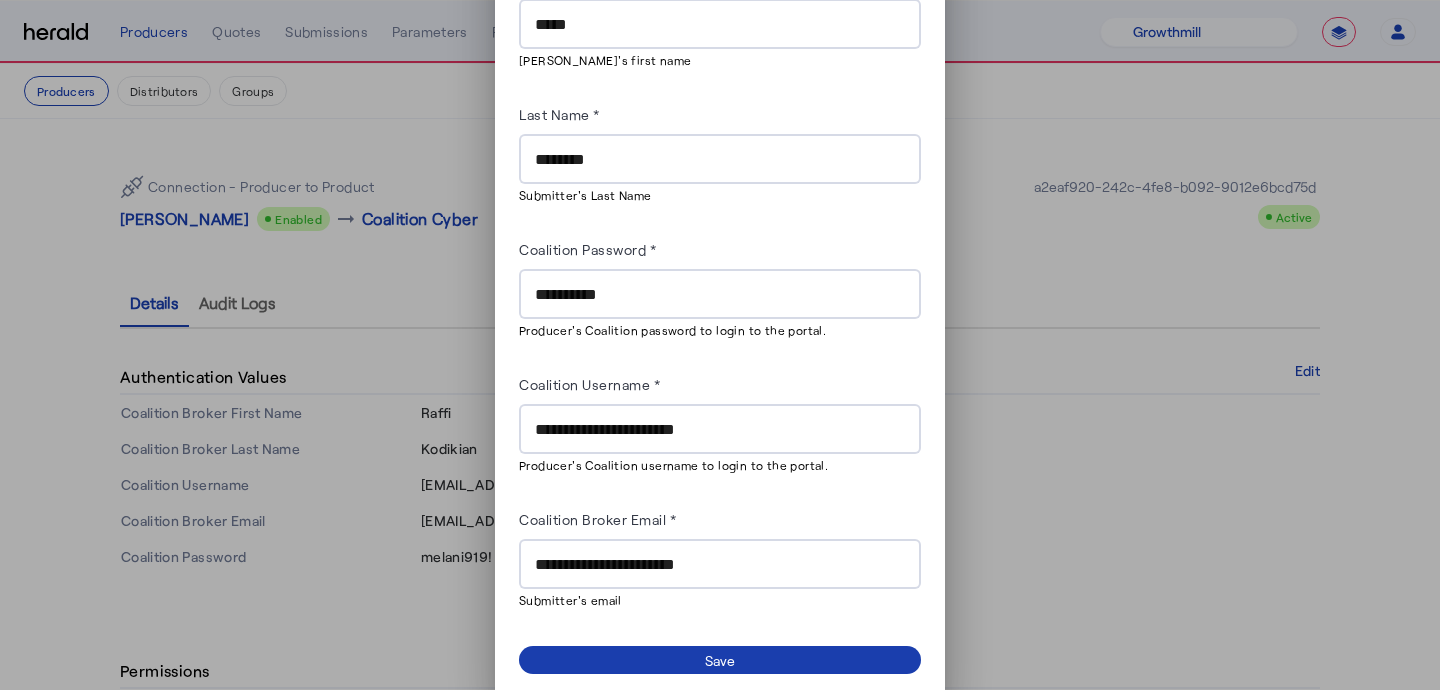 click 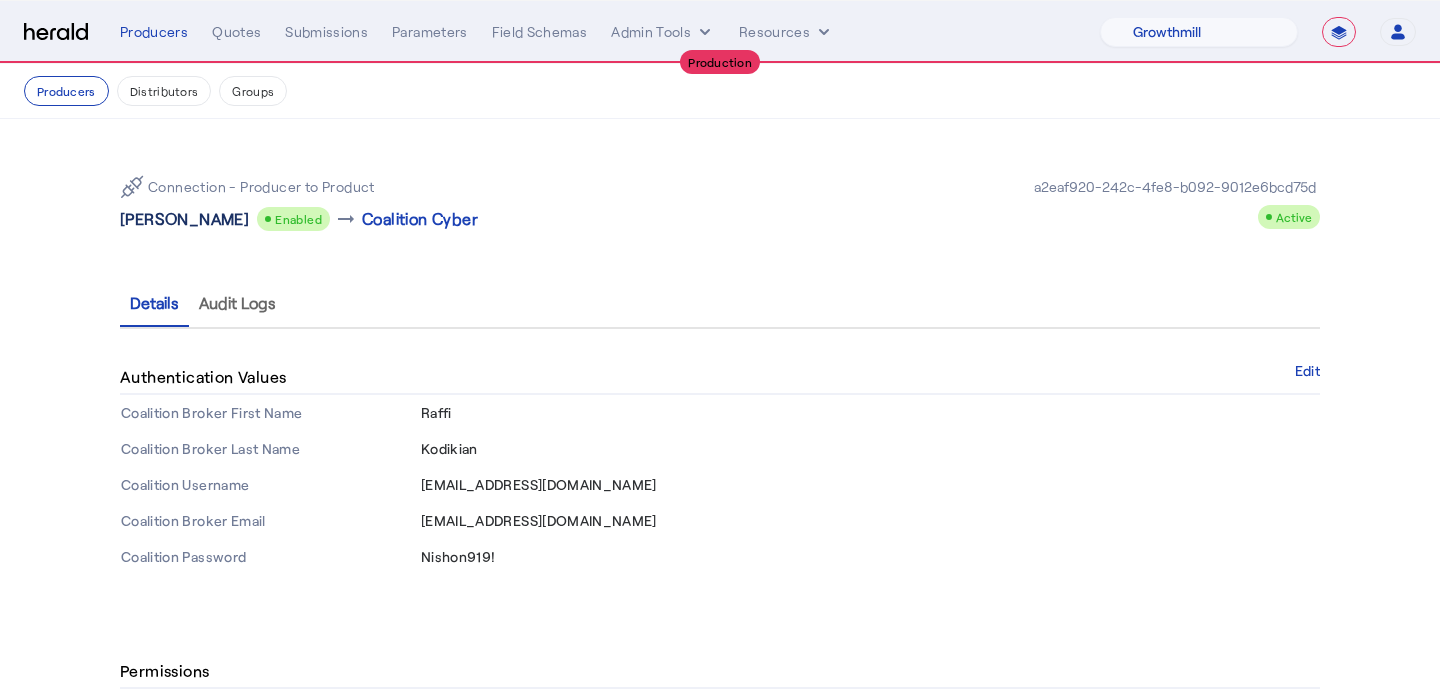 click on "[PERSON_NAME]" 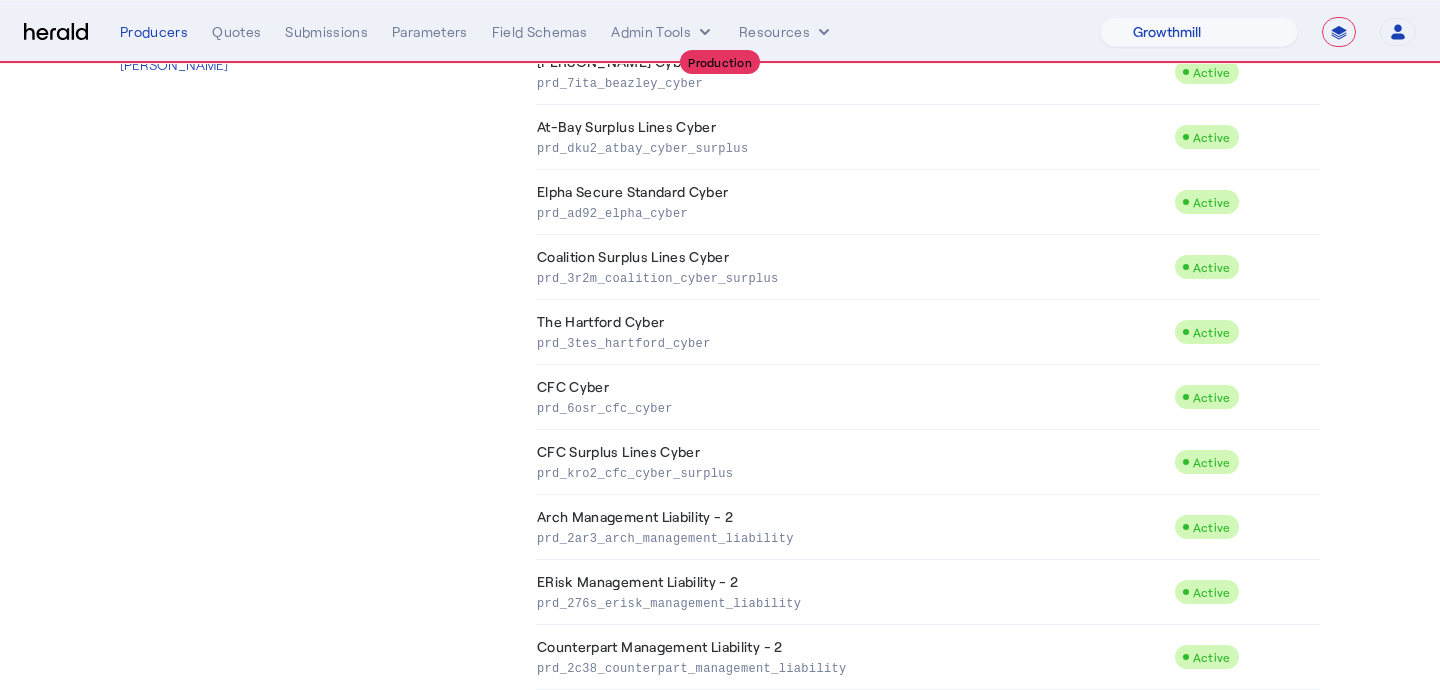 scroll, scrollTop: 588, scrollLeft: 0, axis: vertical 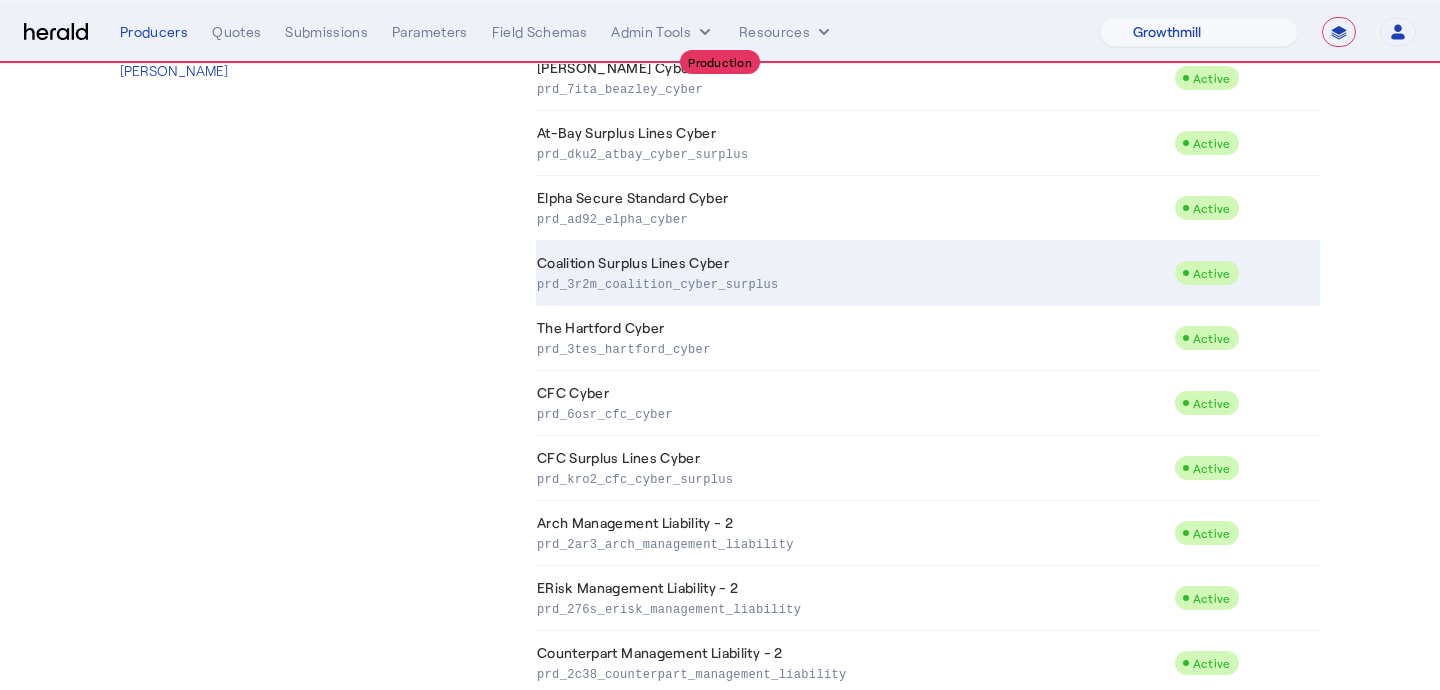 click on "prd_3r2m_coalition_cyber_surplus" 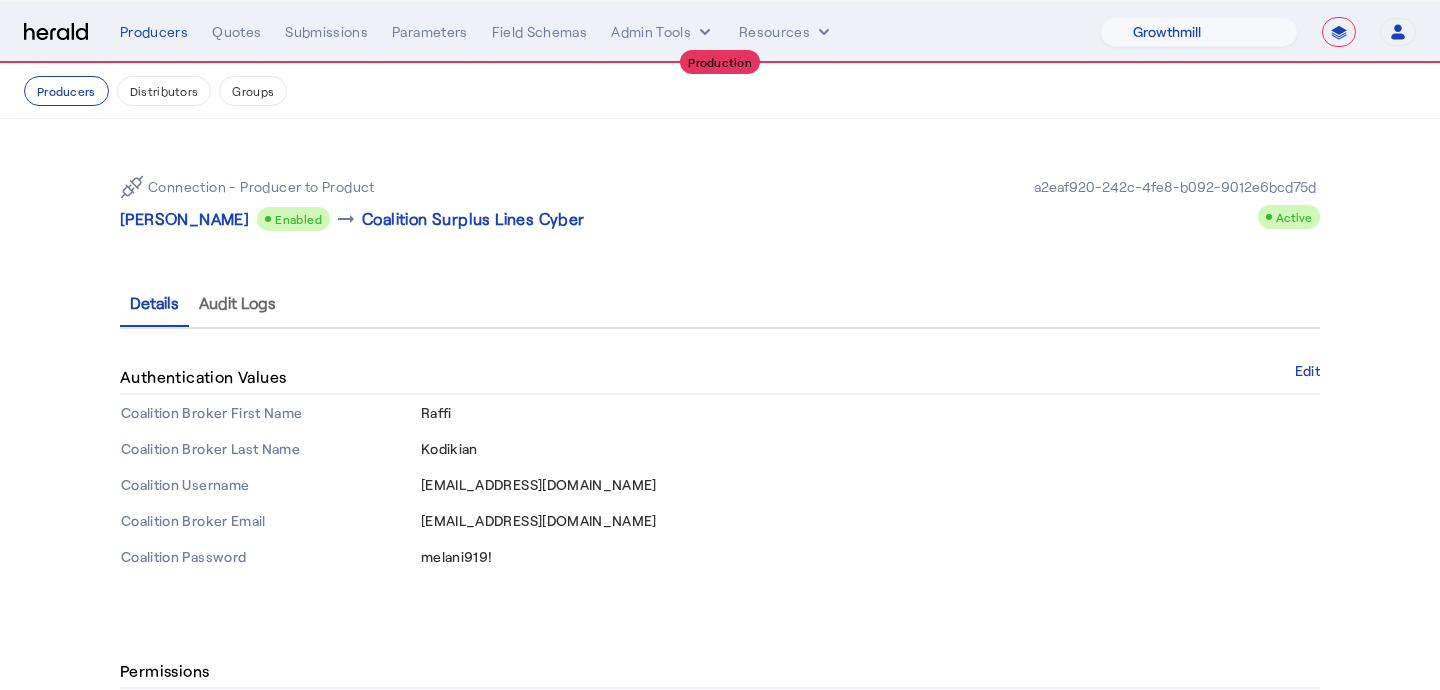 click on "Connection - Producer to Product   [PERSON_NAME]
Enabled arrow_right_alt  Coalition Surplus Lines Cyber   a2eaf920-242c-4fe8-b092-9012e6bcd75d
Active  Details   Audit Logs  Authentication Values  Edit   Coalition Broker First Name [PERSON_NAME]  Coalition Broker Last Name Kodikian  Coalition Username [EMAIL_ADDRESS][DOMAIN_NAME]  Coalition Broker Email [EMAIL_ADDRESS][DOMAIN_NAME]  Coalition Password [SECURITY_DATA]" 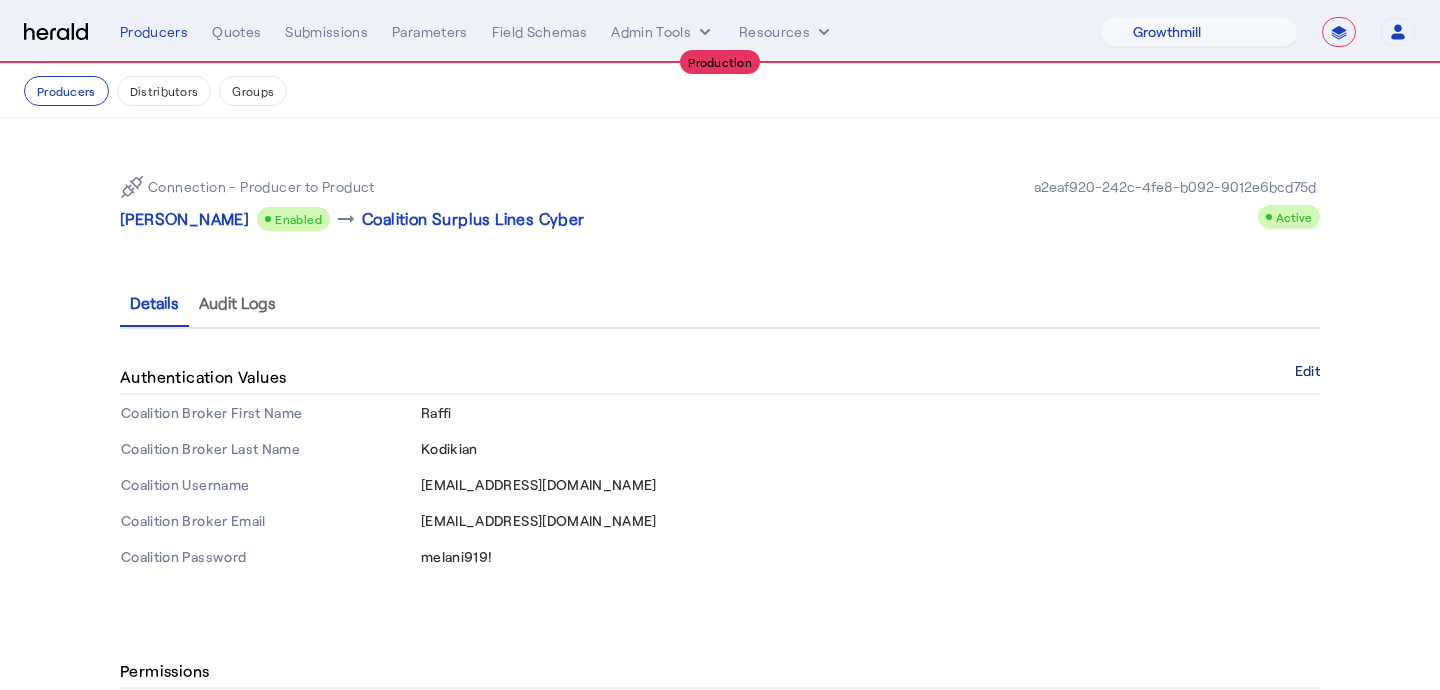 click on "Edit" at bounding box center [1307, 371] 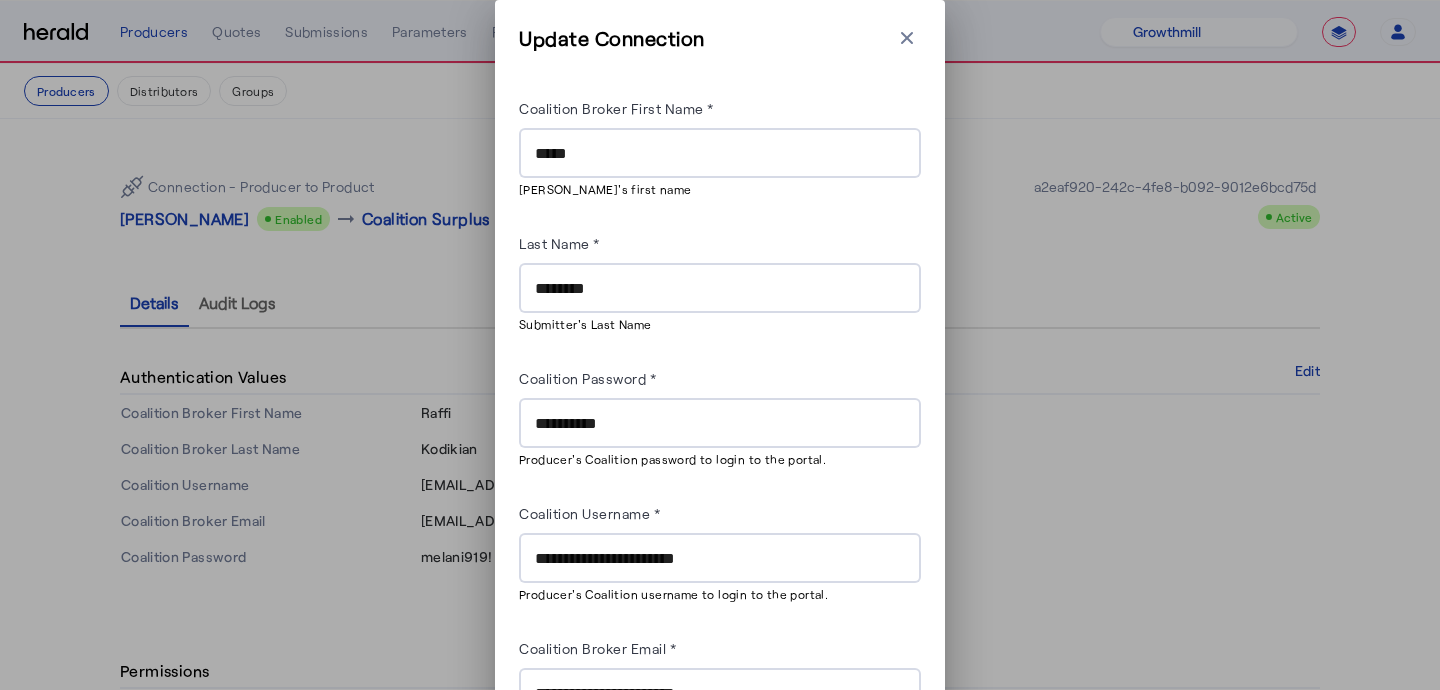 click on "**********" at bounding box center (720, 424) 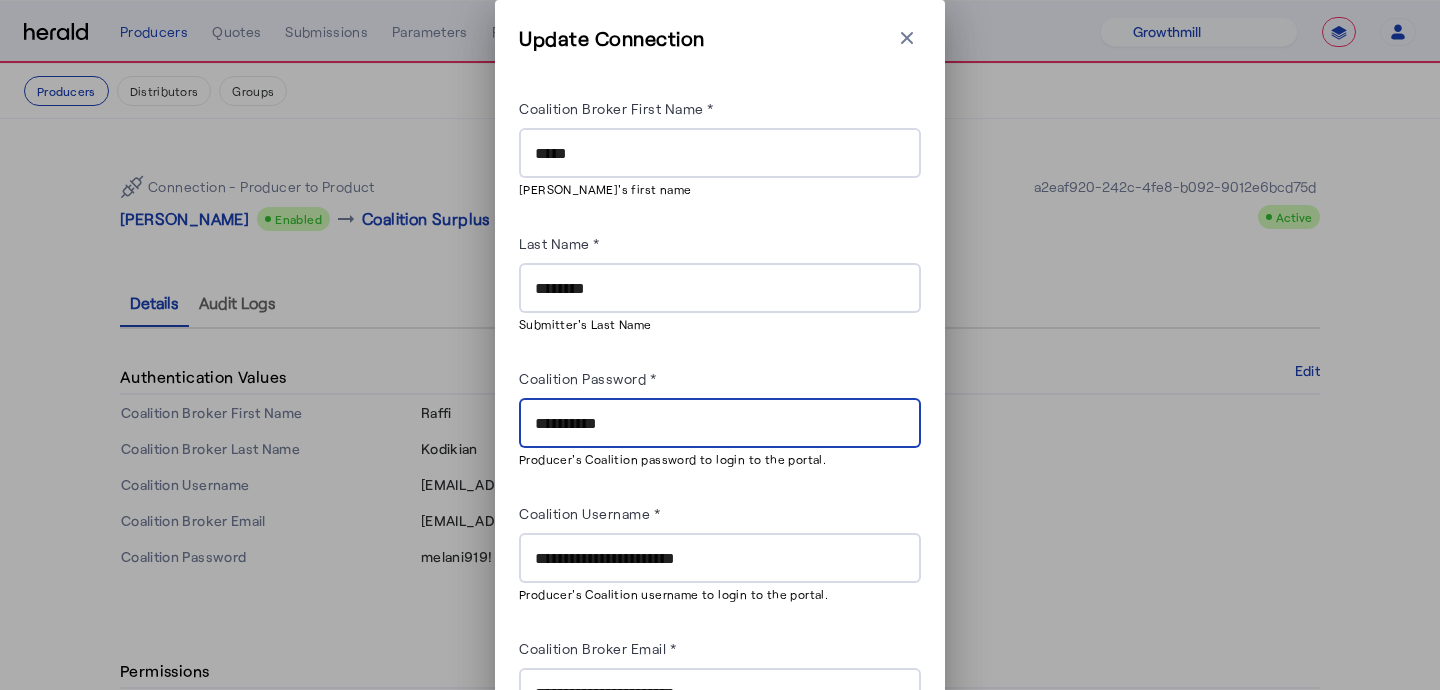 click on "**********" at bounding box center (720, 424) 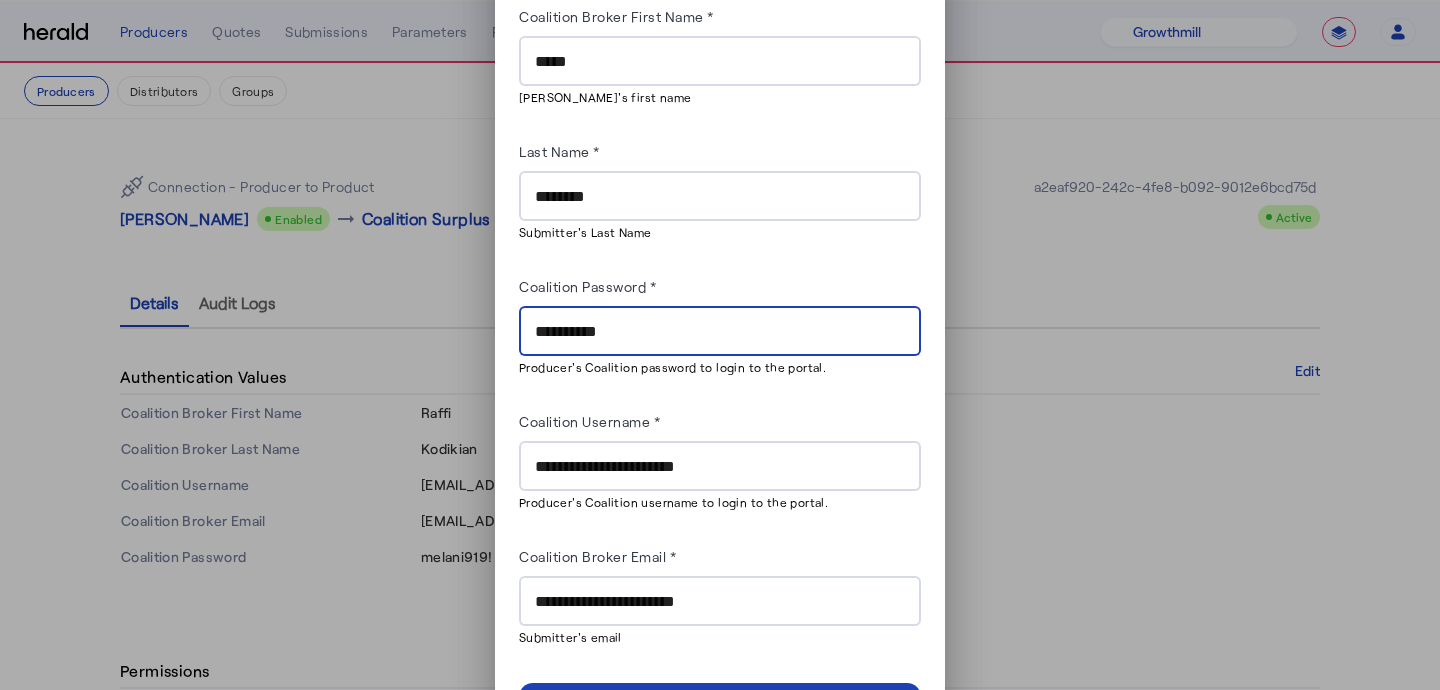 scroll, scrollTop: 129, scrollLeft: 0, axis: vertical 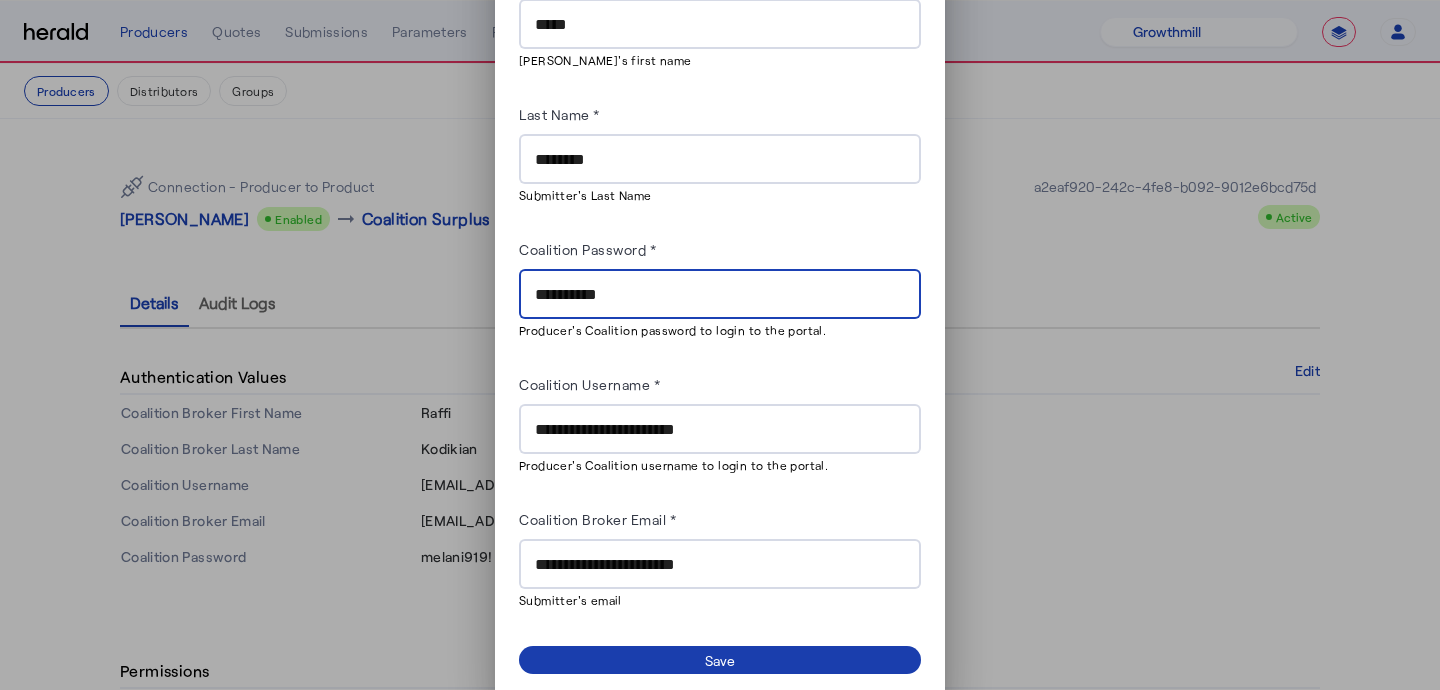 type on "**********" 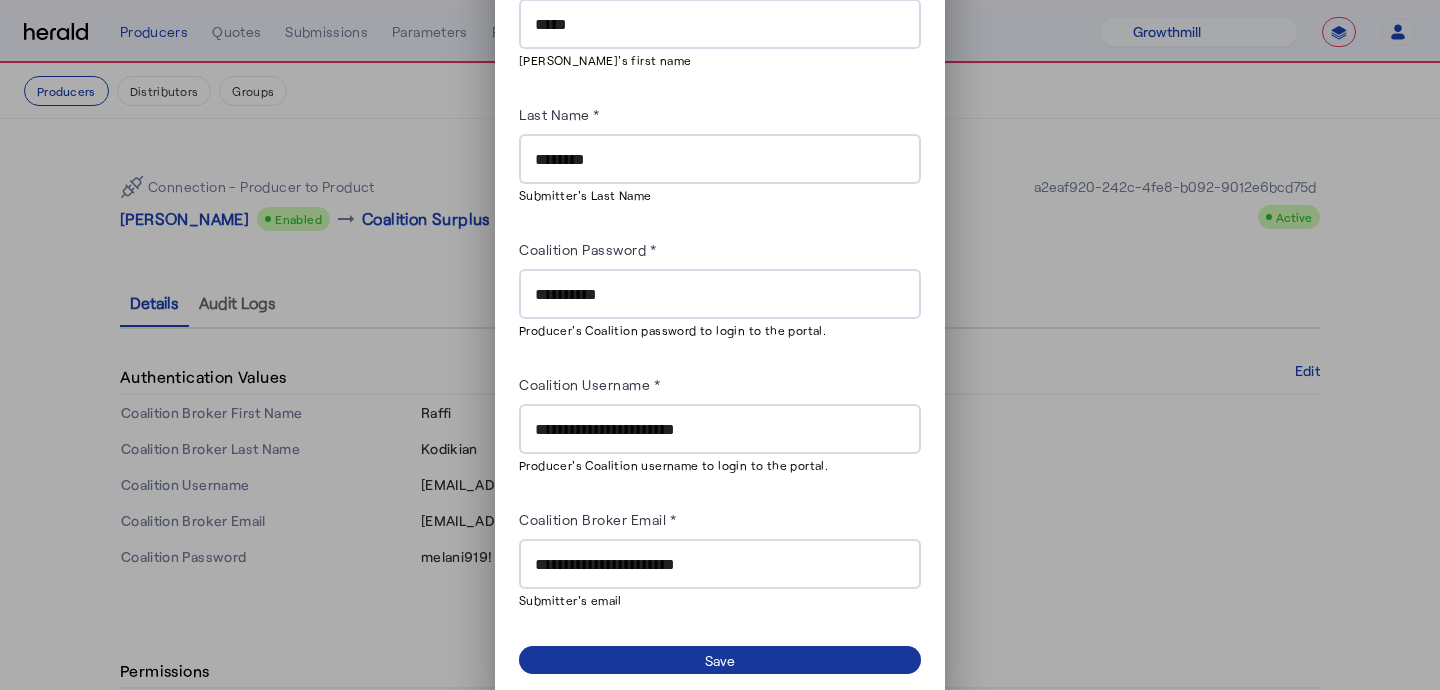 click 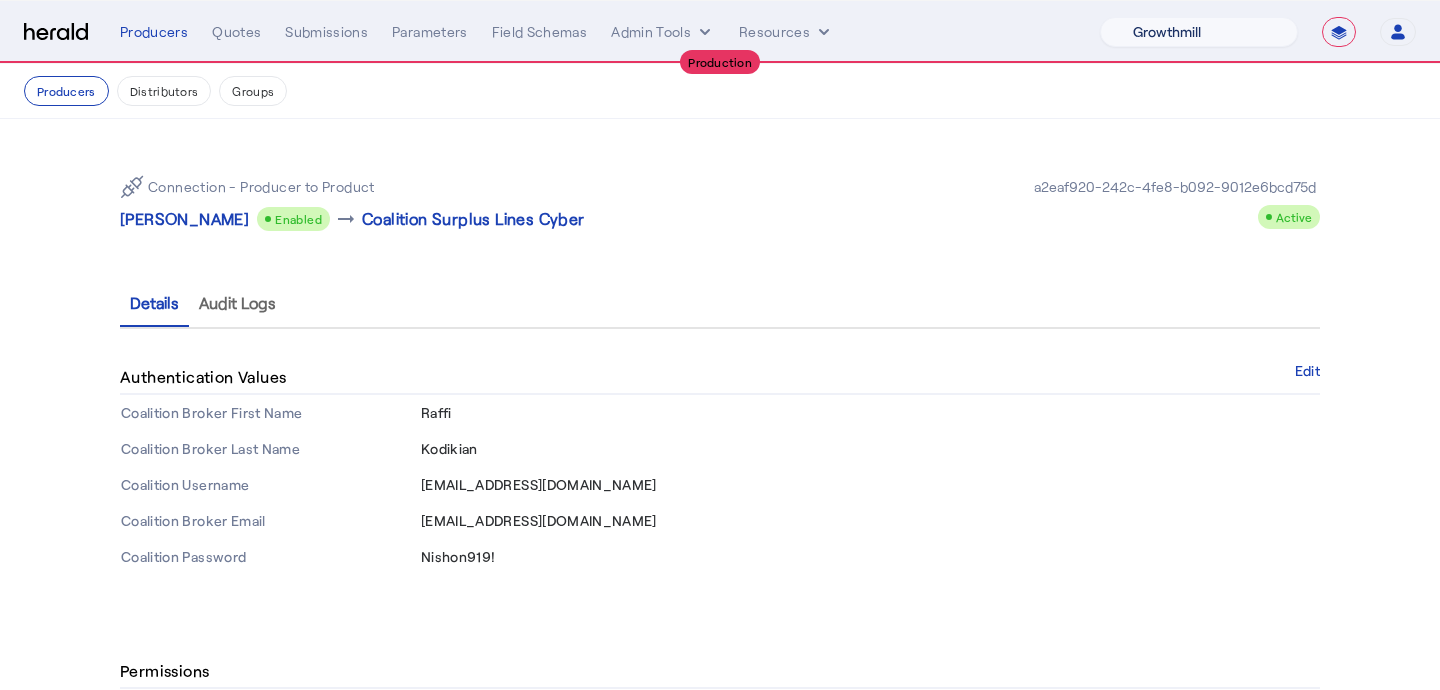 click on "1Fort   [PERSON_NAME]   [PERSON_NAME]   CRC   Campus Coverage   Citadel   Fifthwall   Flow Specialty (Capitola)   Founder Shield   Growthmill   HIB Marketplace   HeraldAPI   Layr   Limit   [PERSON_NAME]   QuoteWell   Sayata Labs   Semsee   Stere   USI   Vouch   Zywave" at bounding box center [1199, 32] 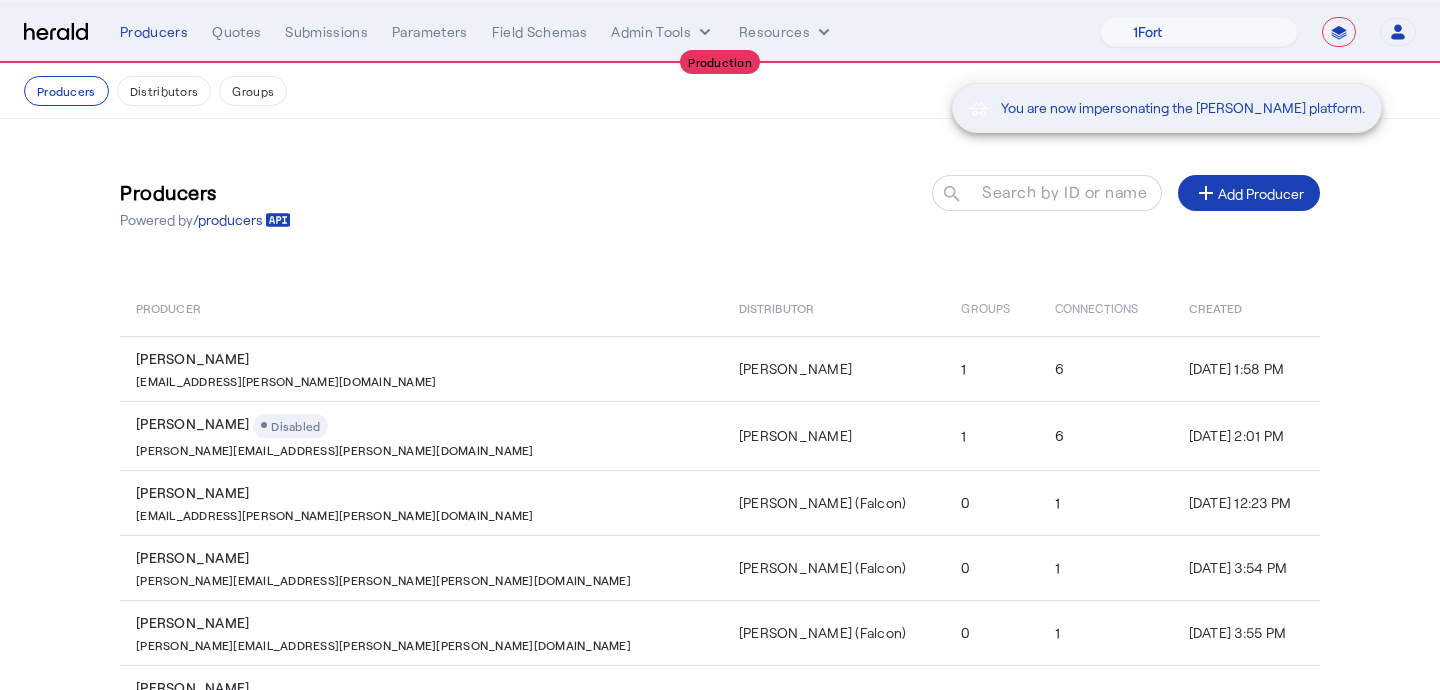 click on "You are now impersonating the [PERSON_NAME] platform." at bounding box center [720, 345] 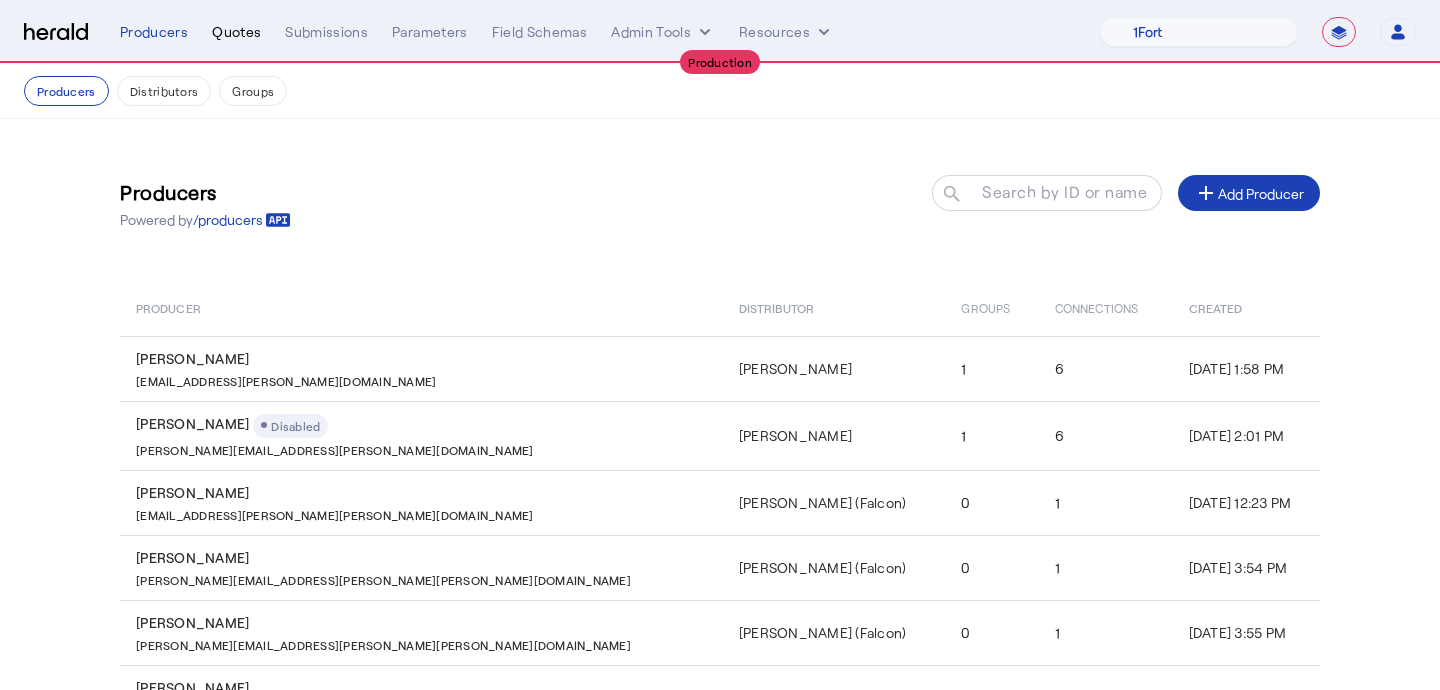click on "Quotes" at bounding box center [236, 32] 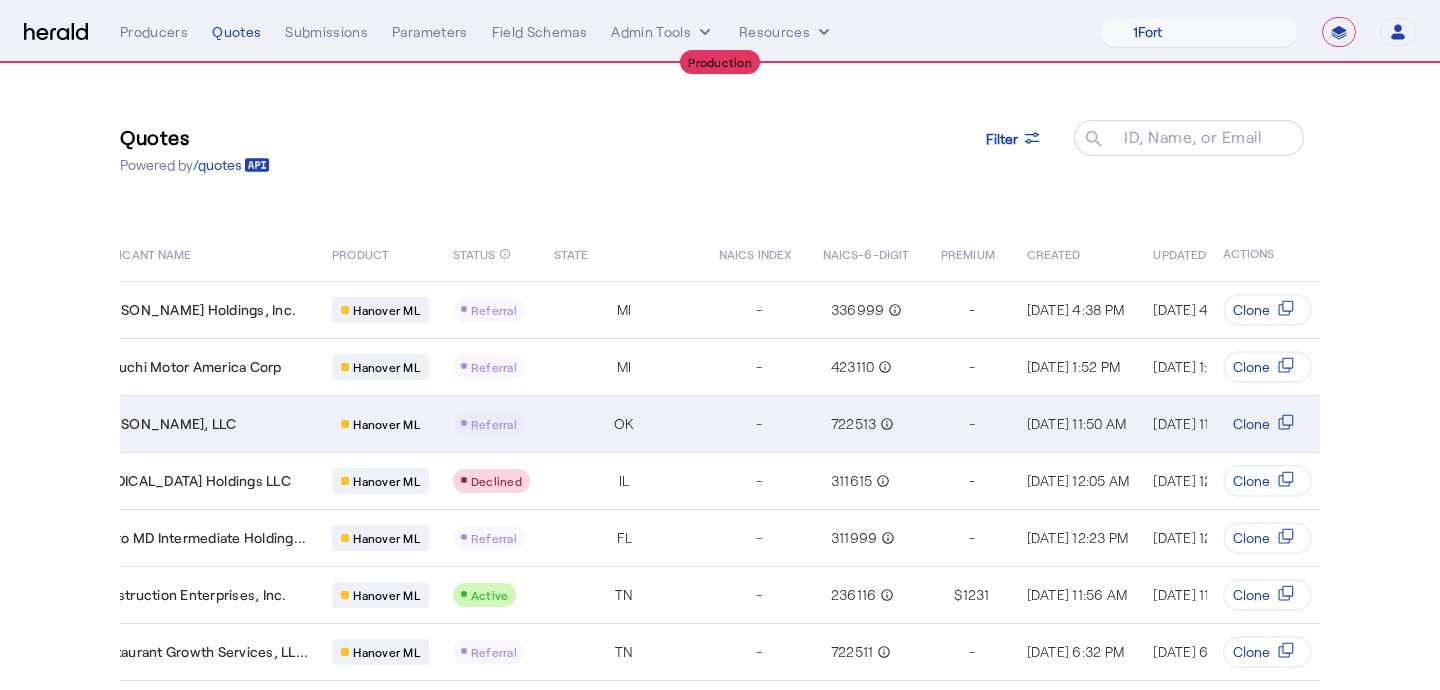 scroll, scrollTop: 0, scrollLeft: 55, axis: horizontal 